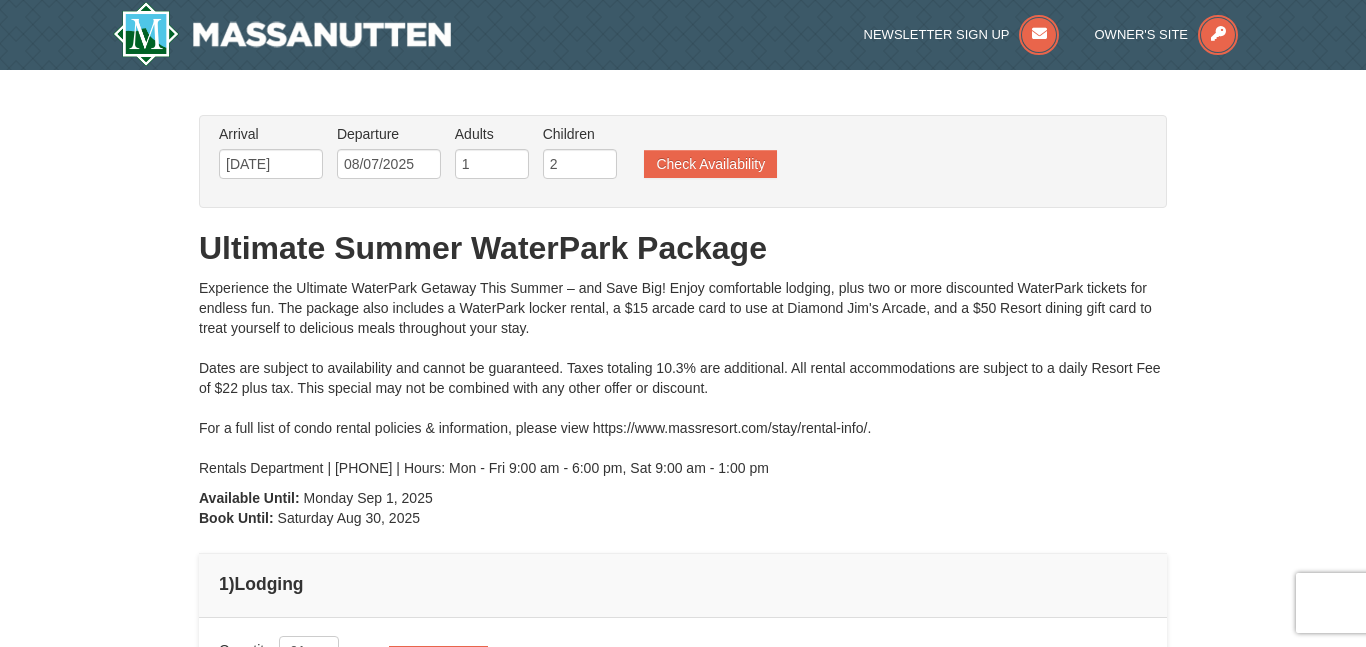 scroll, scrollTop: 0, scrollLeft: 0, axis: both 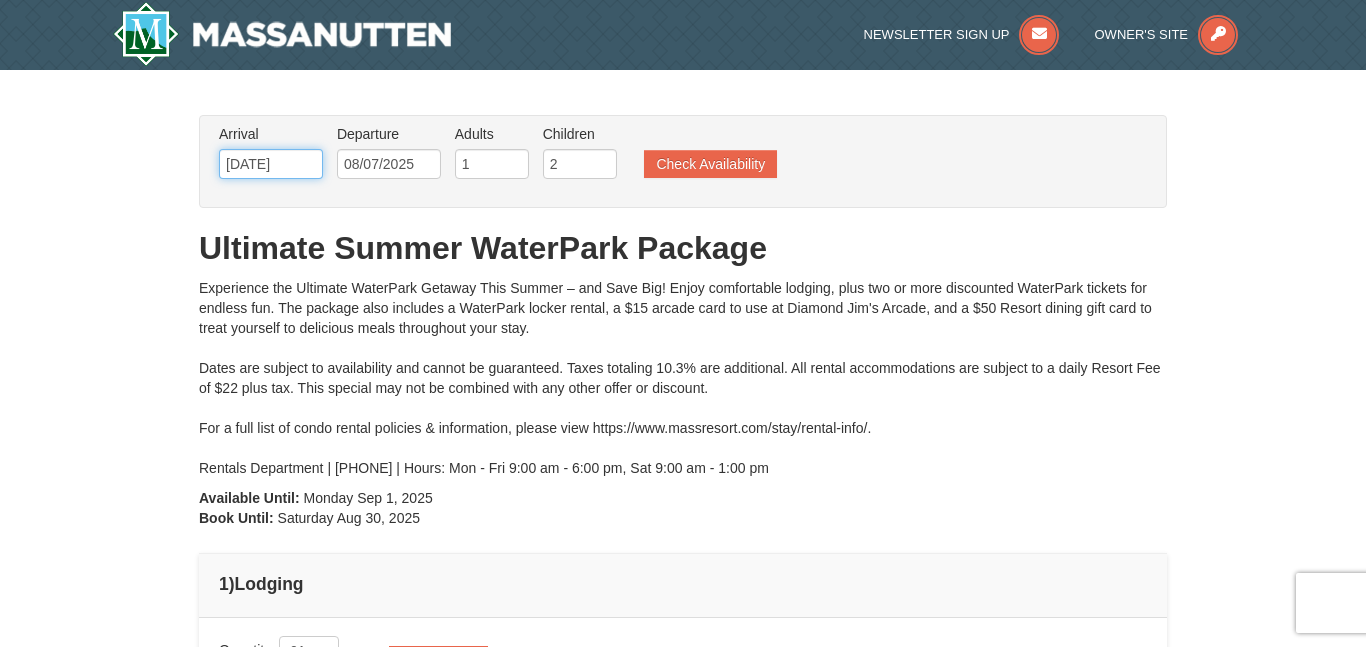 click on "[DATE]" at bounding box center [271, 164] 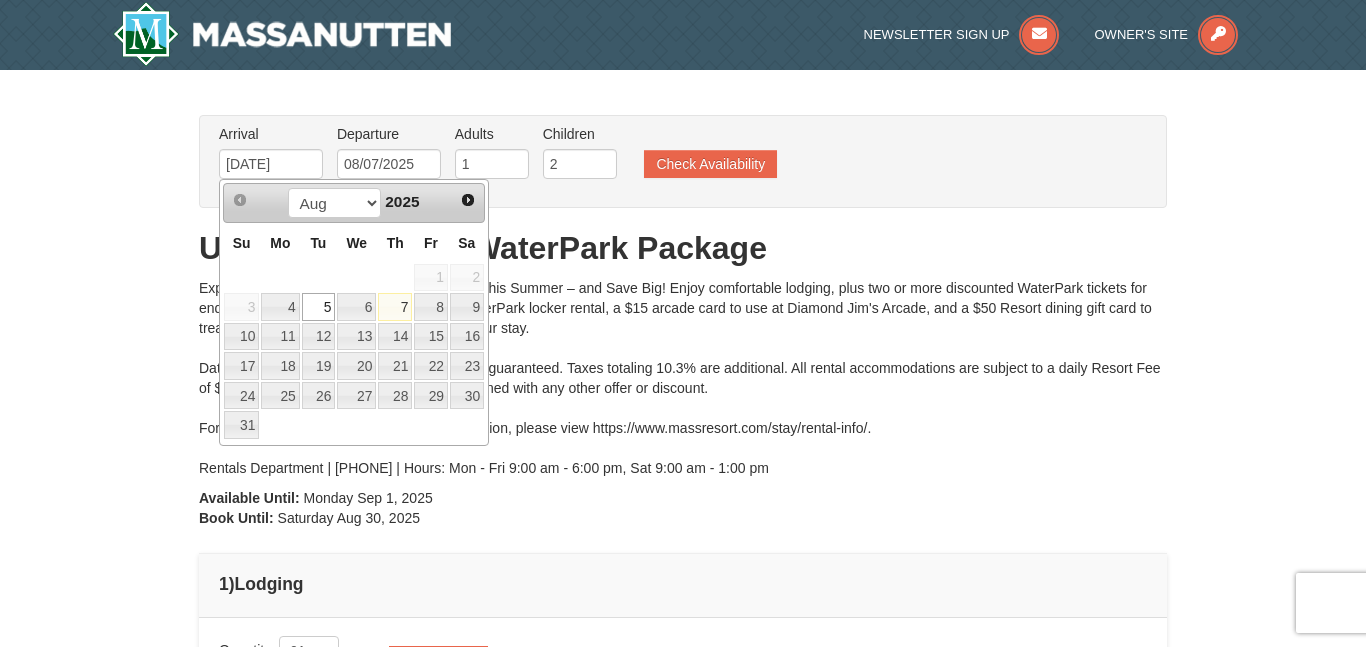 click on "7" at bounding box center [395, 307] 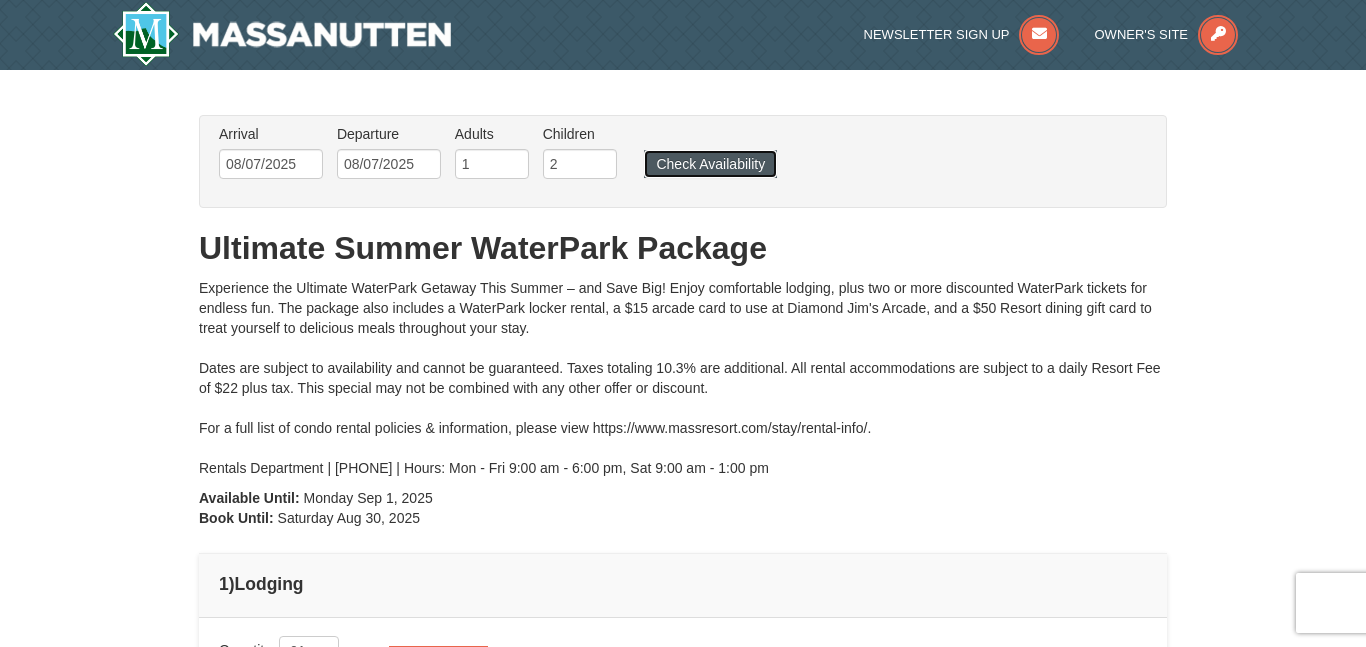 click on "Check Availability" at bounding box center [710, 164] 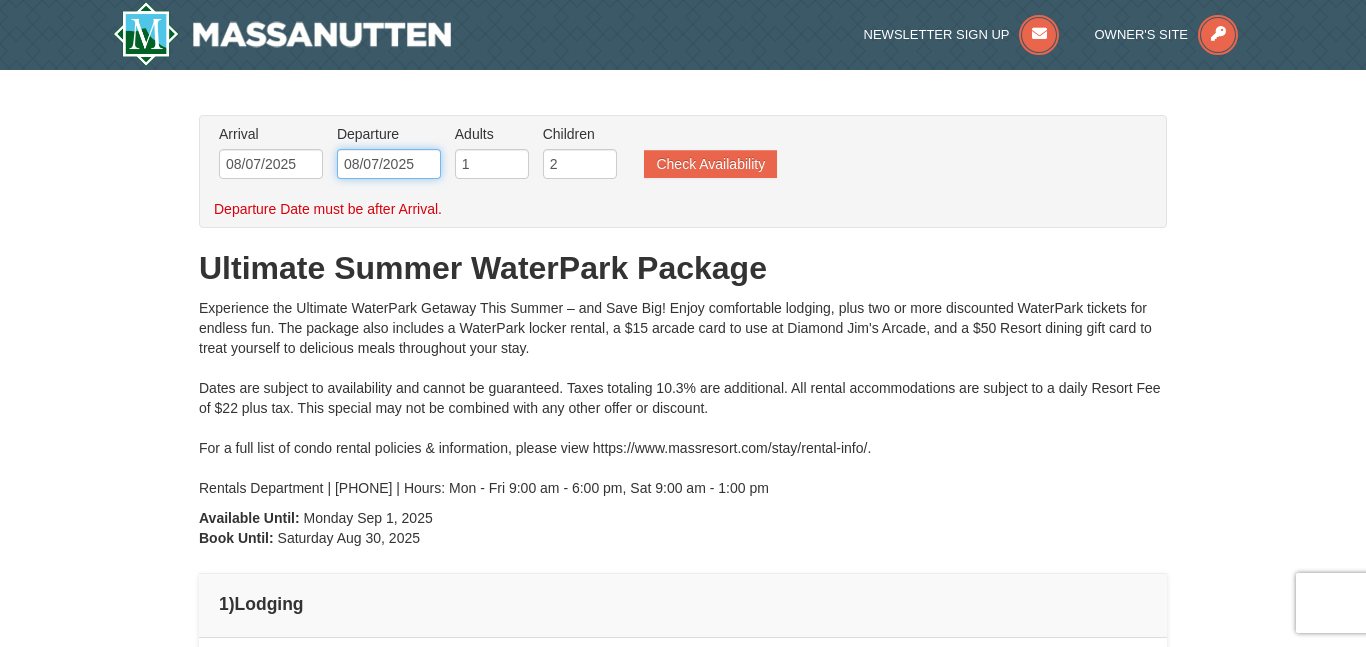 click on "08/07/2025" at bounding box center (389, 164) 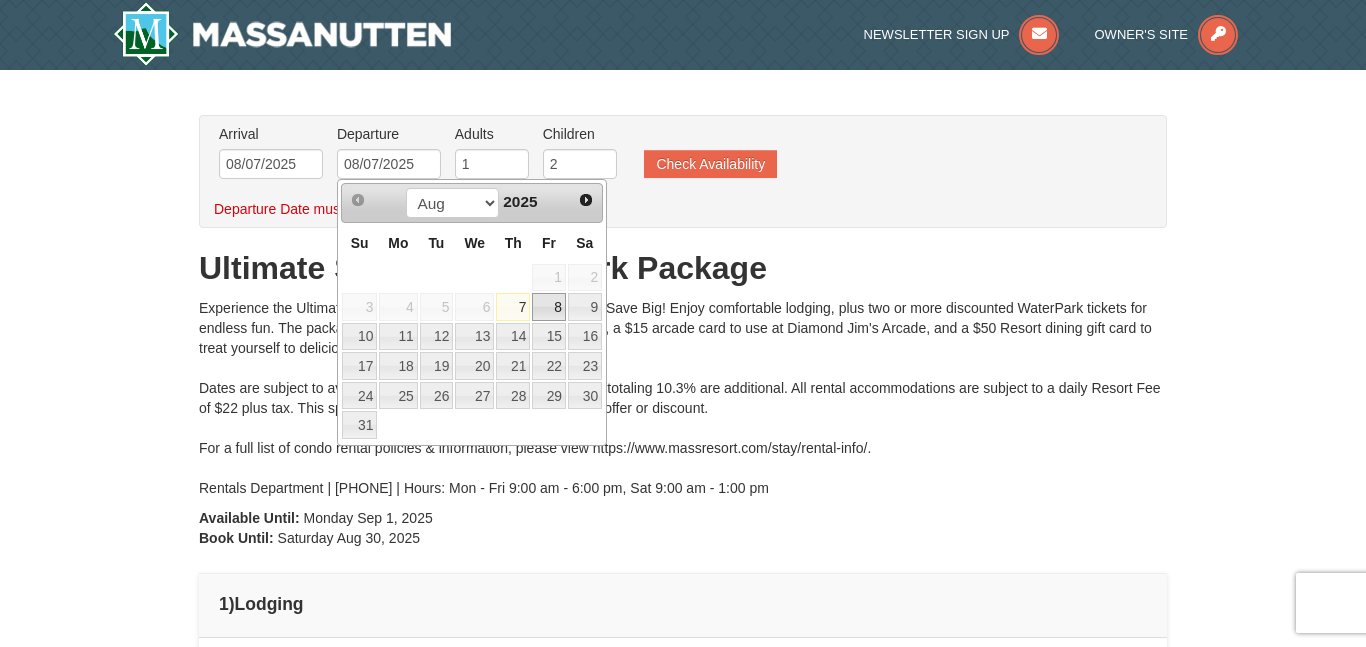 click on "8" at bounding box center [549, 307] 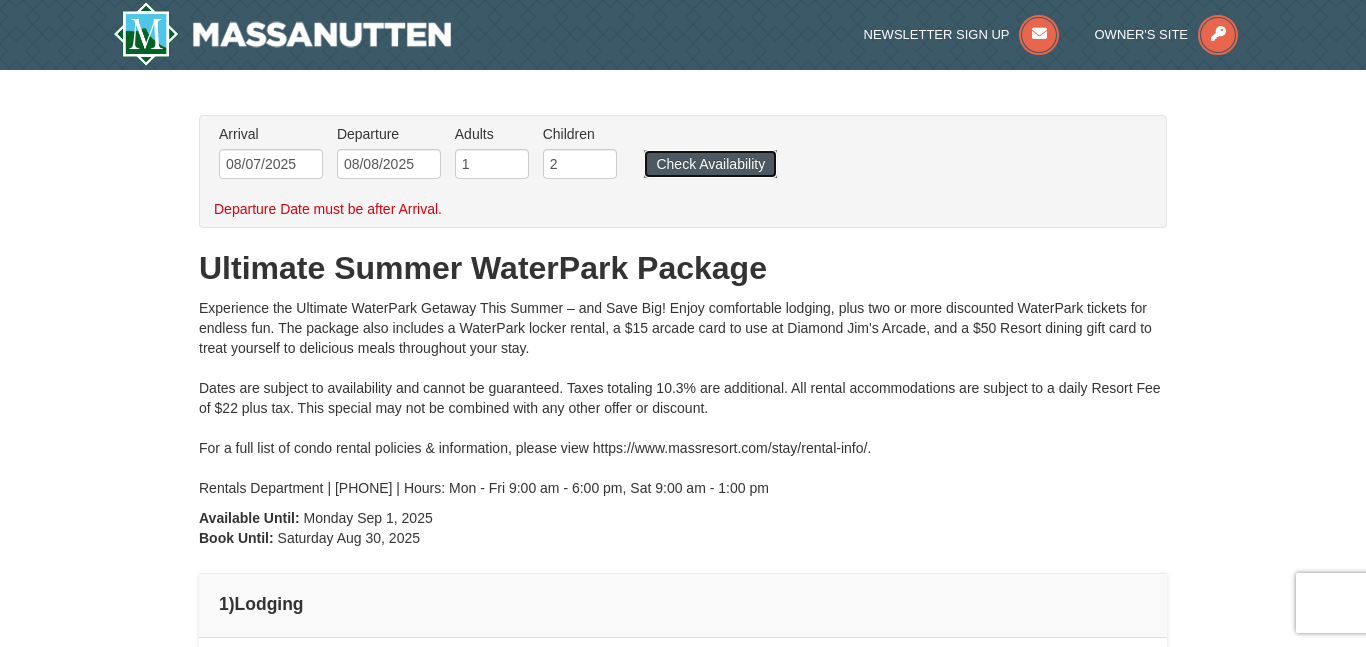 click on "Check Availability" at bounding box center [710, 164] 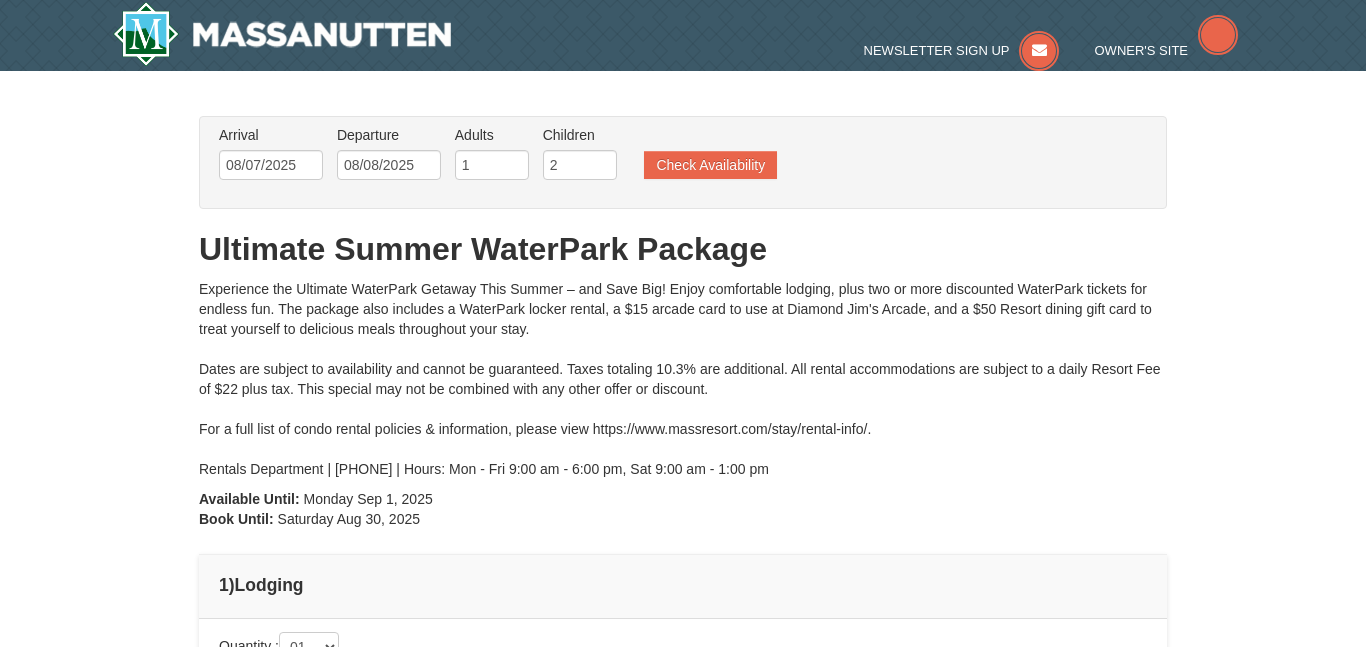 type on "08/07/2025" 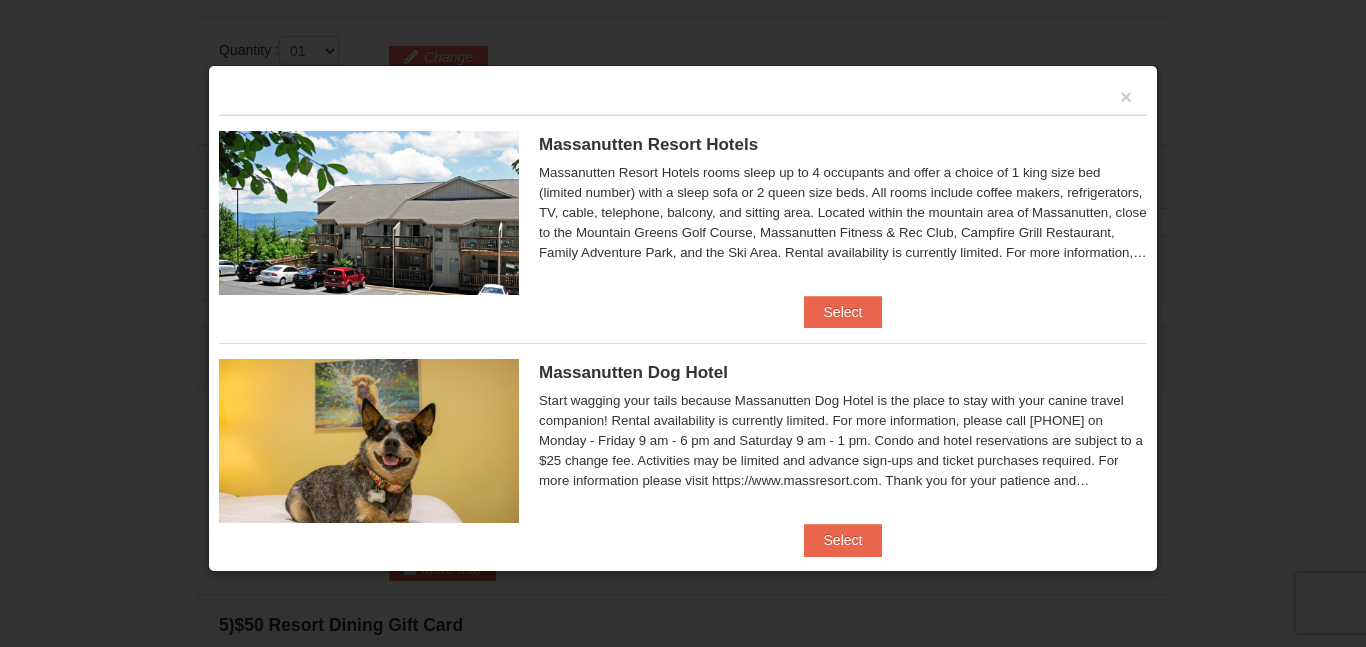 scroll, scrollTop: 493, scrollLeft: 0, axis: vertical 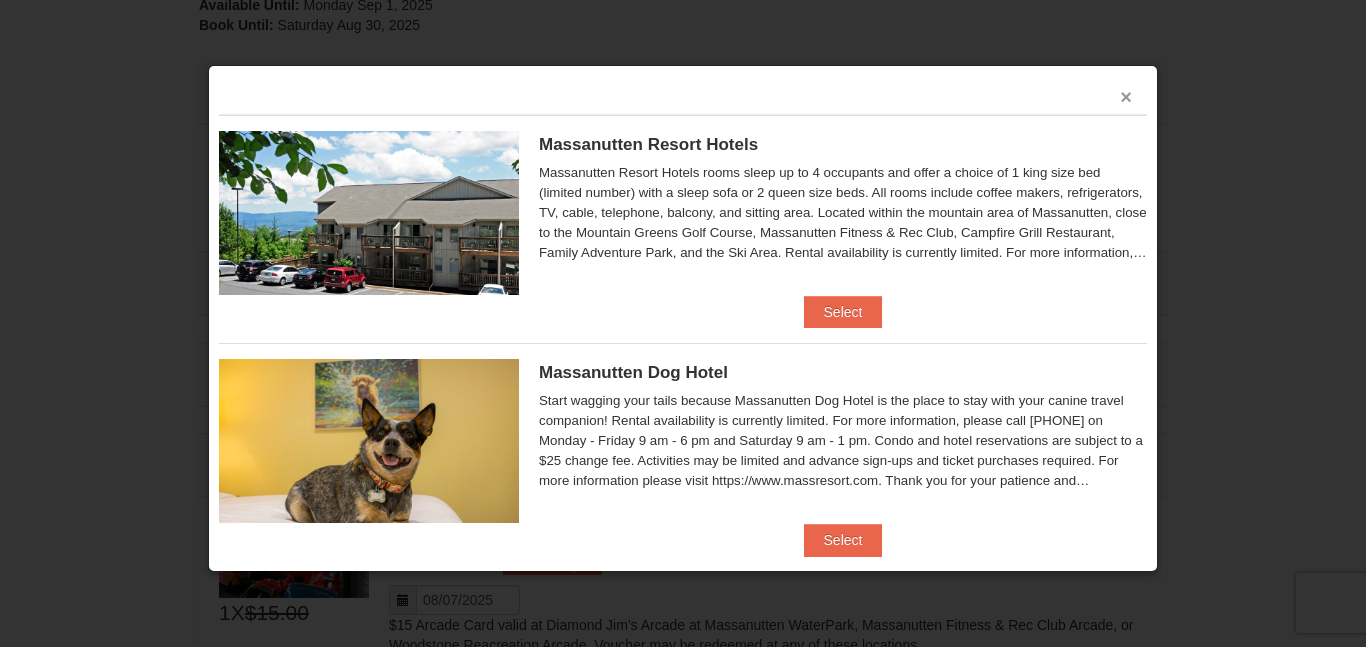 click on "×" at bounding box center [1126, 97] 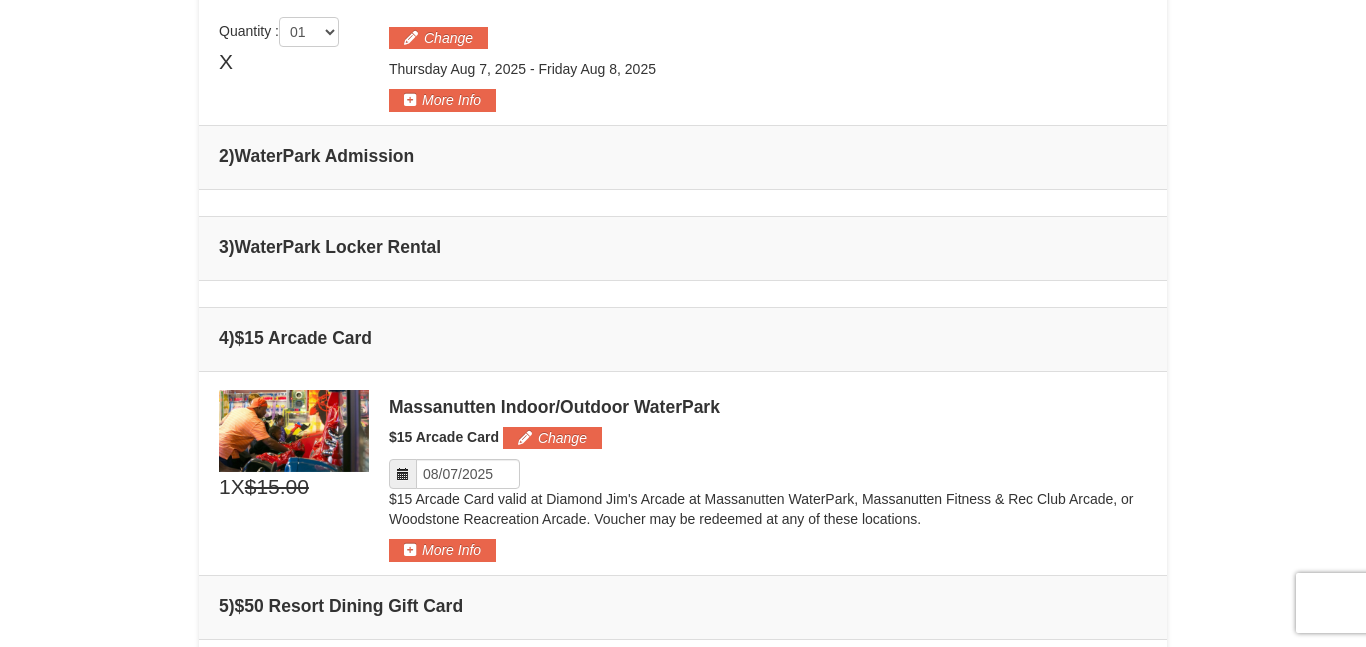 scroll, scrollTop: 623, scrollLeft: 0, axis: vertical 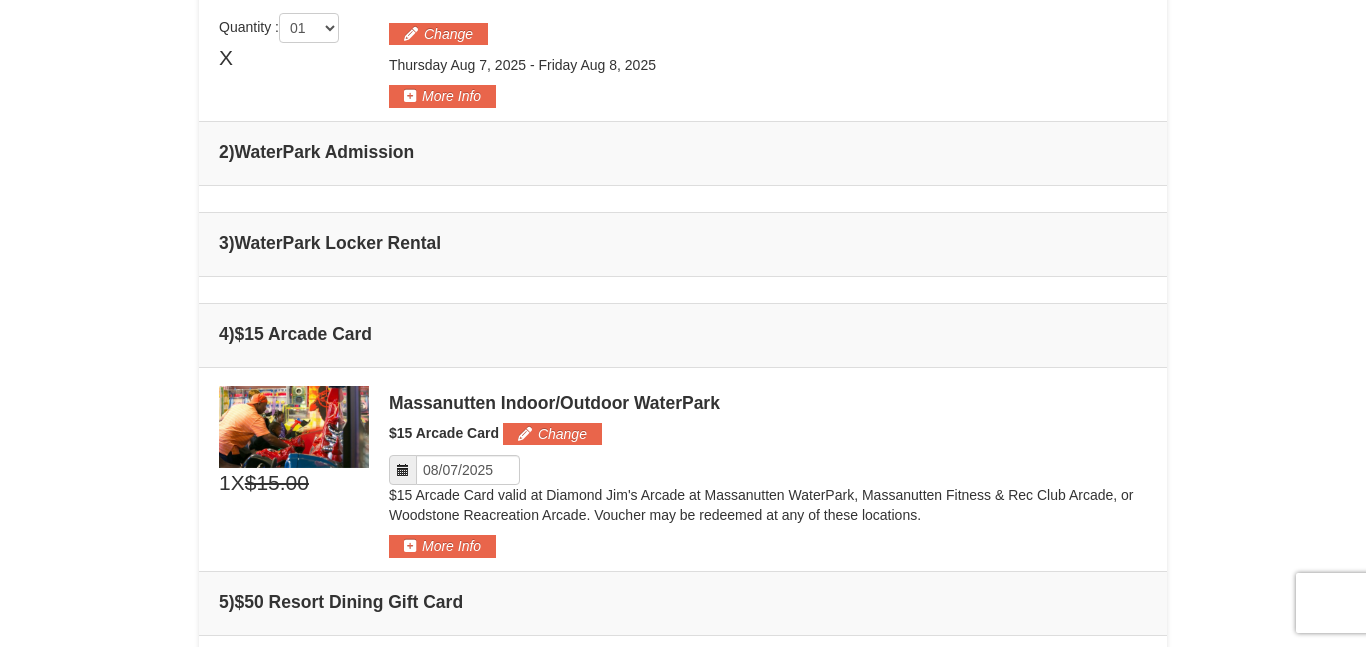 click on "2 )
WaterPark Admission" at bounding box center (683, 152) 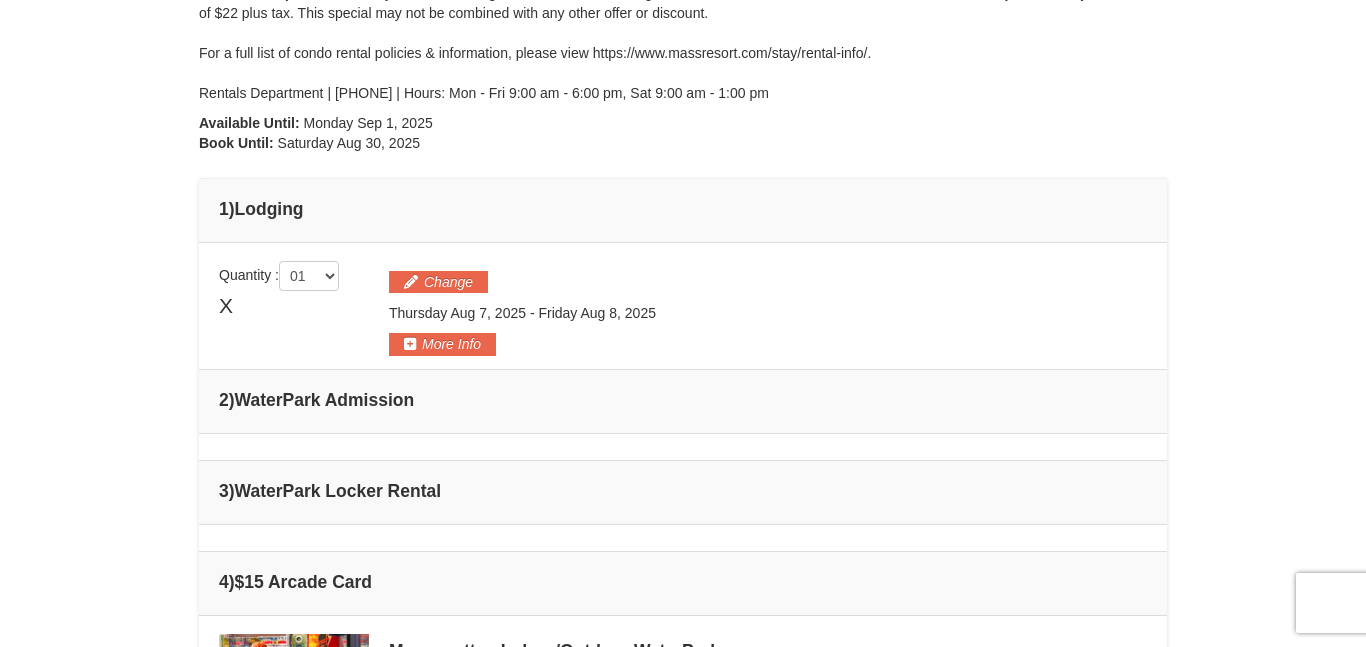 scroll, scrollTop: 373, scrollLeft: 0, axis: vertical 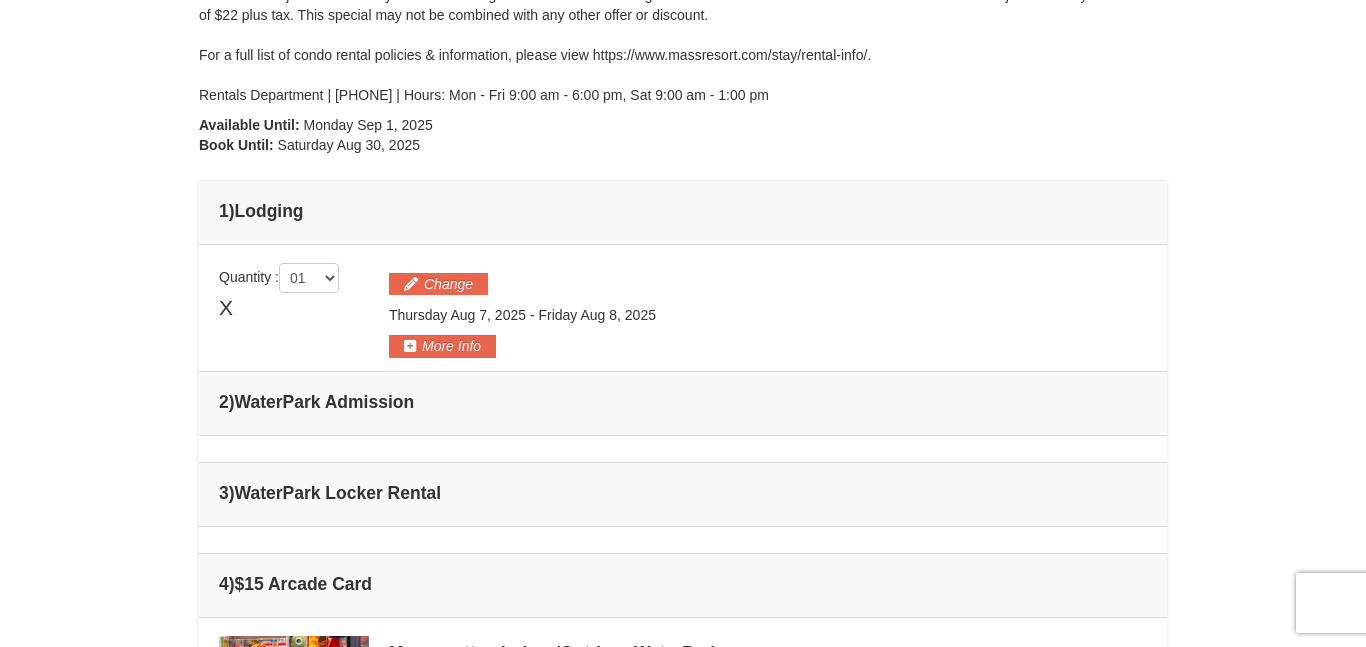 click on "2 )
WaterPark Admission" at bounding box center (683, 402) 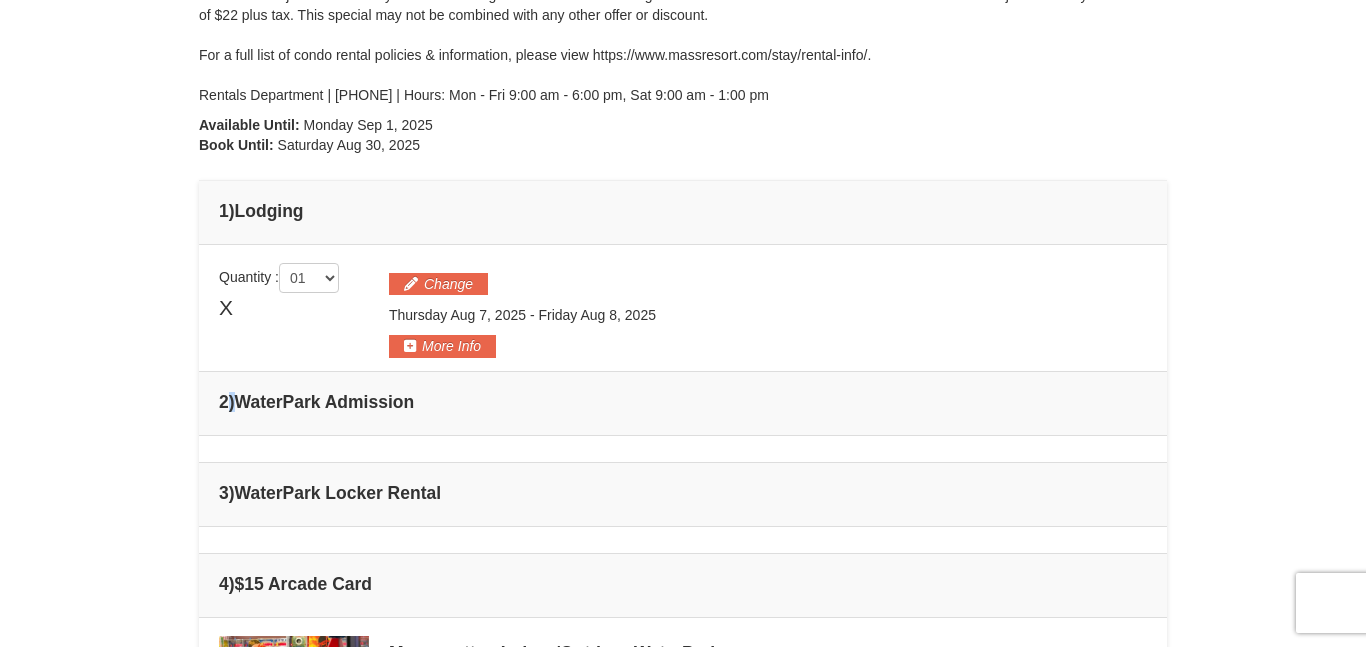click on ")" at bounding box center (232, 402) 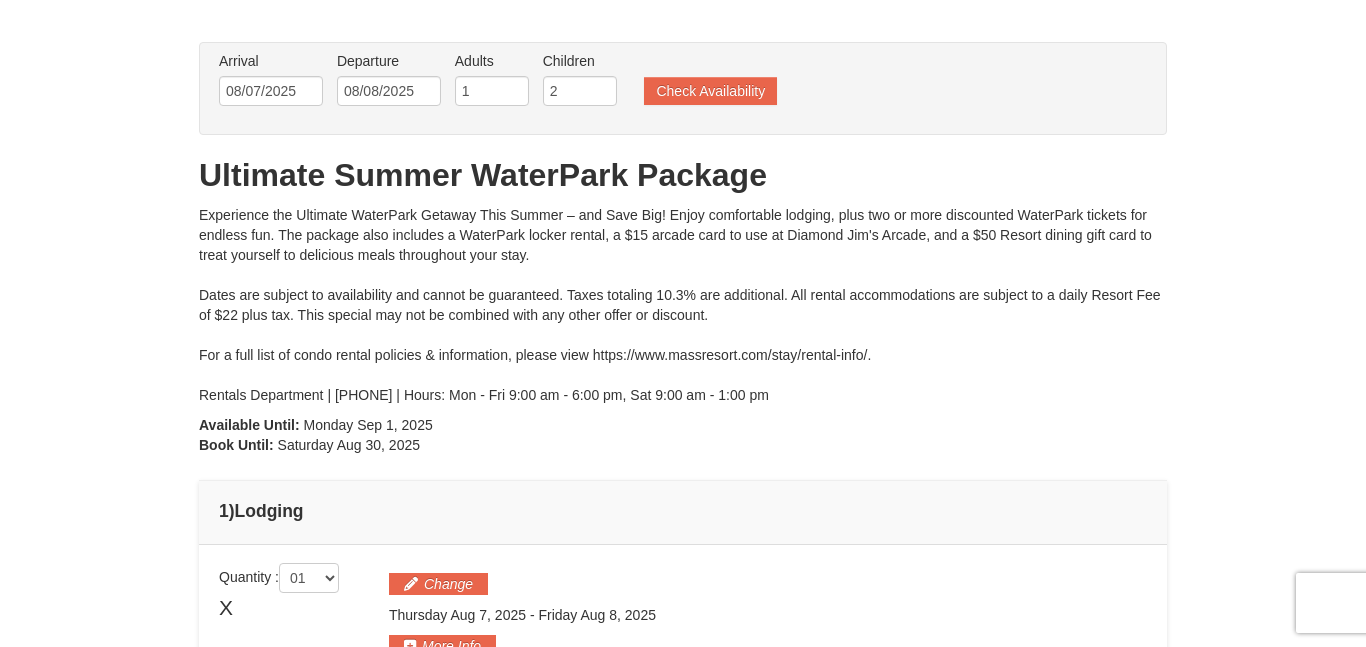 scroll, scrollTop: 0, scrollLeft: 0, axis: both 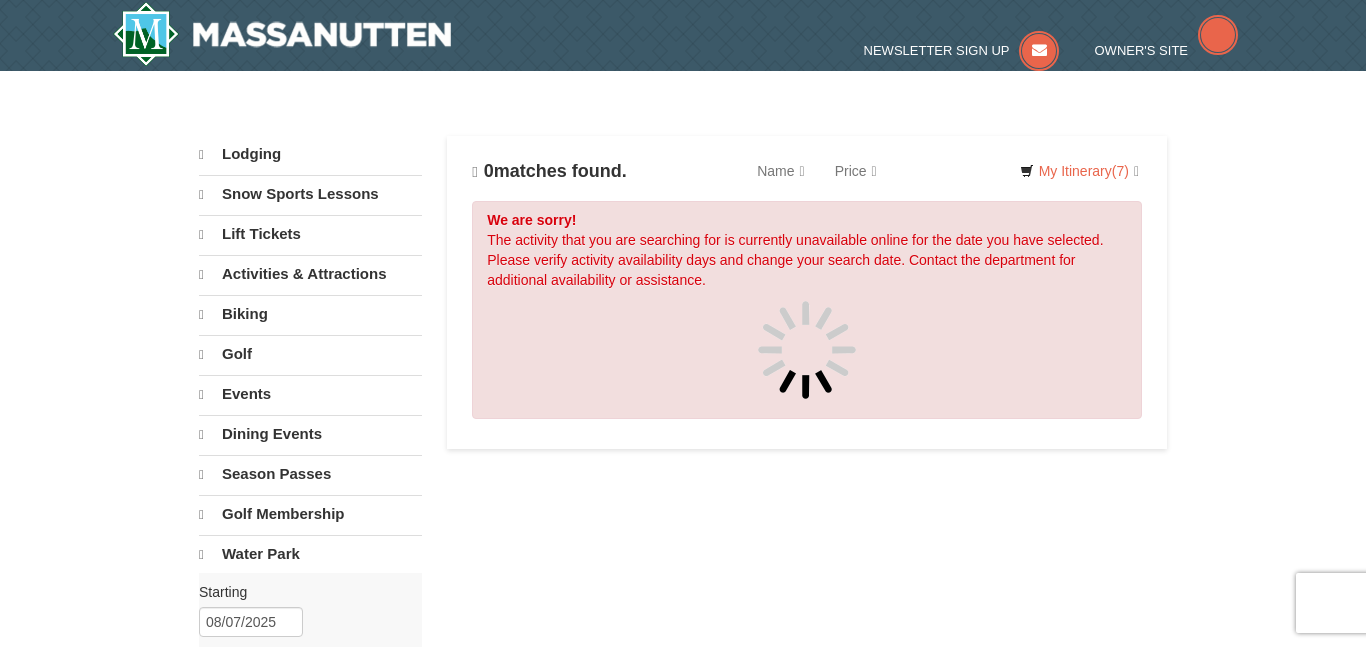 select on "8" 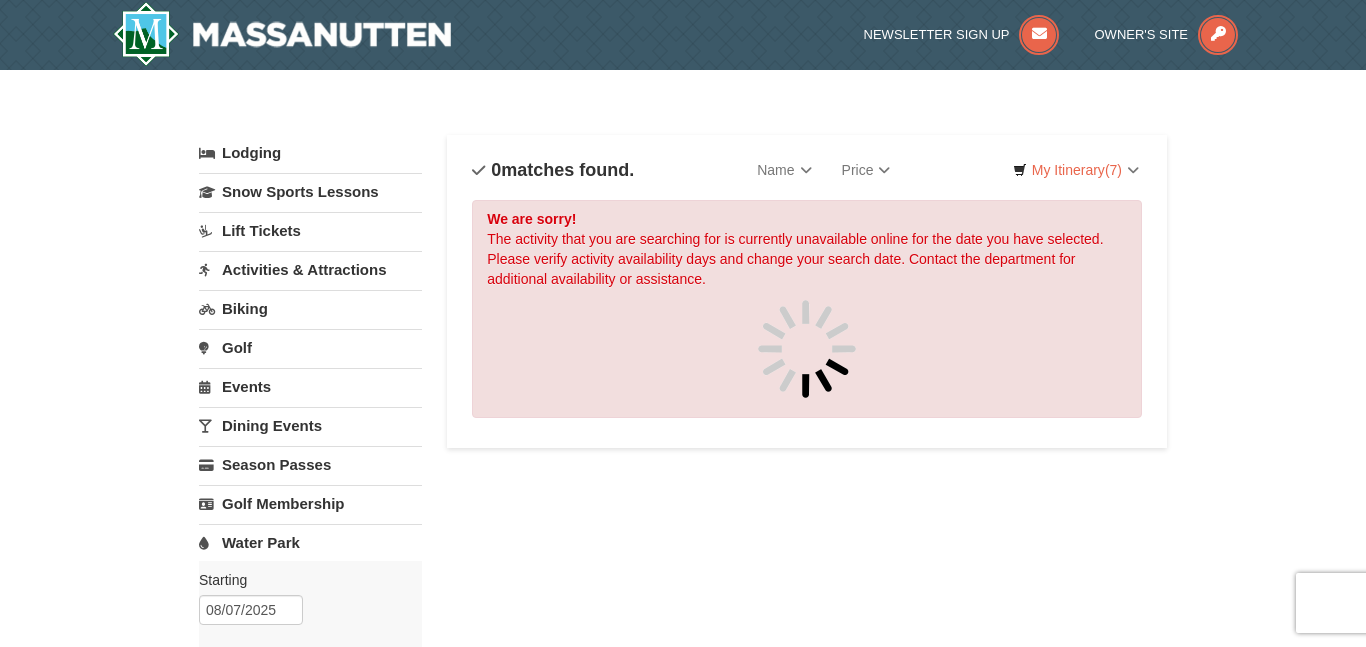scroll, scrollTop: 0, scrollLeft: 0, axis: both 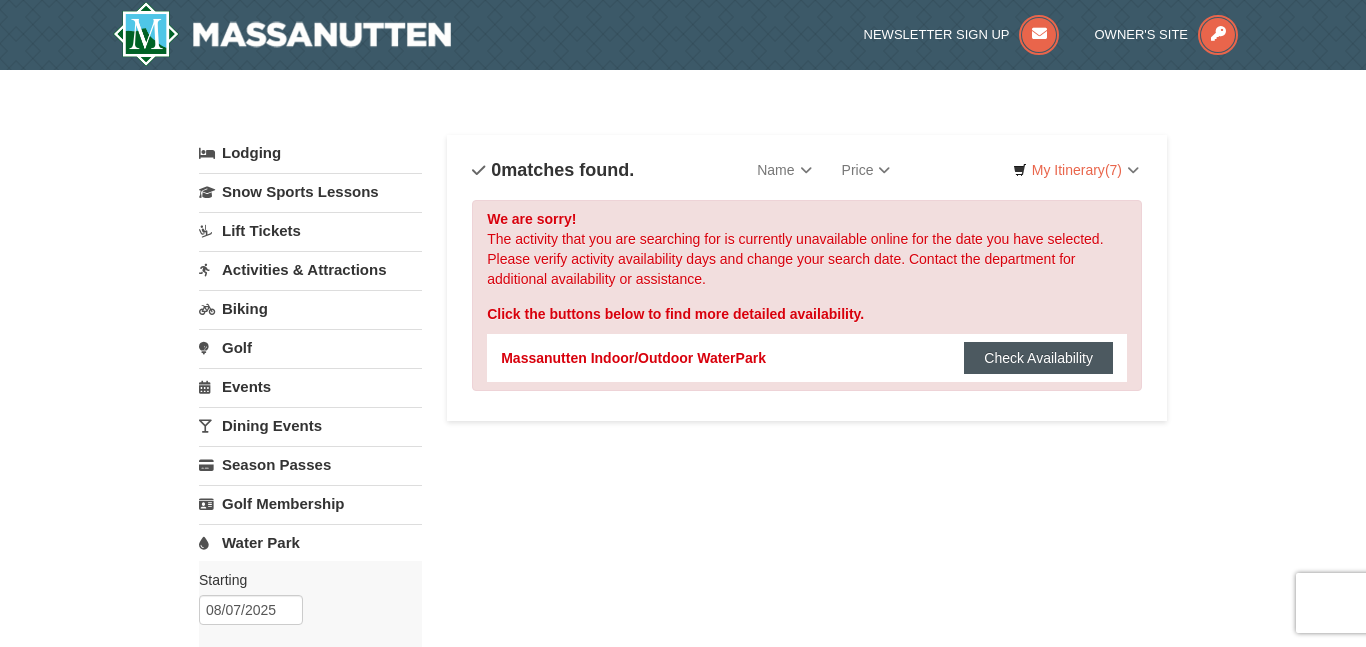 click on "Check Availability" at bounding box center [1038, 358] 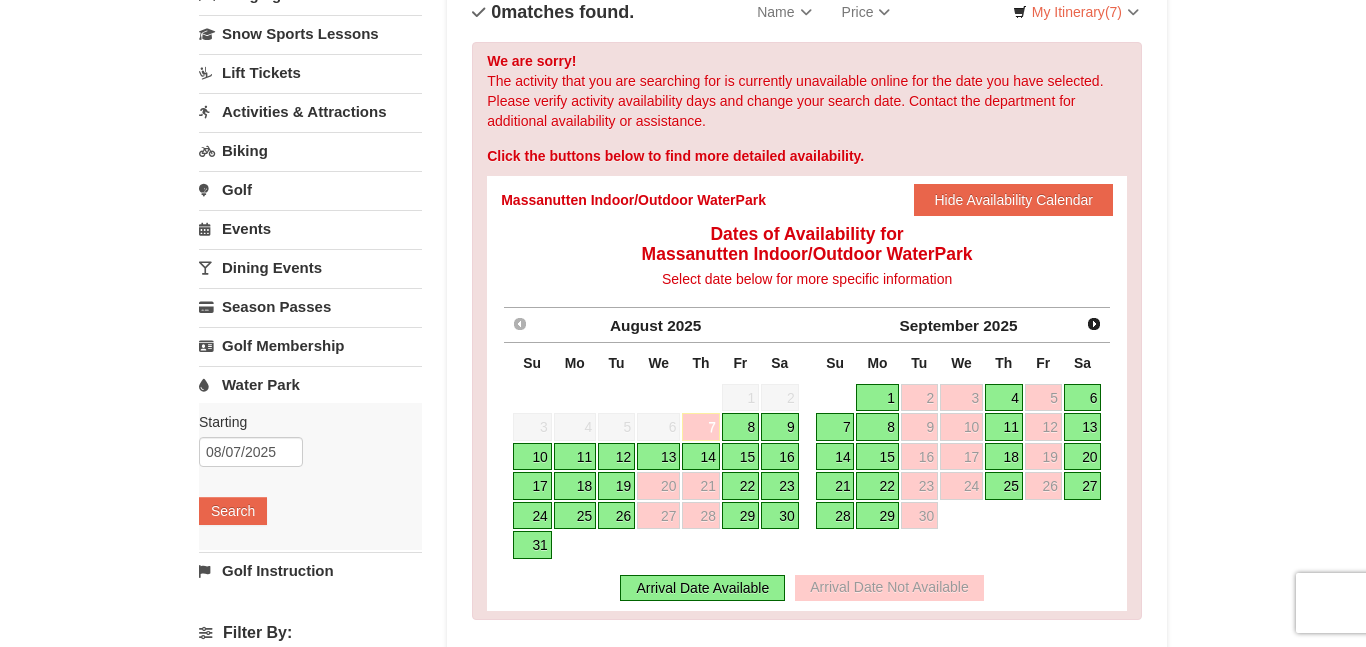 scroll, scrollTop: 159, scrollLeft: 0, axis: vertical 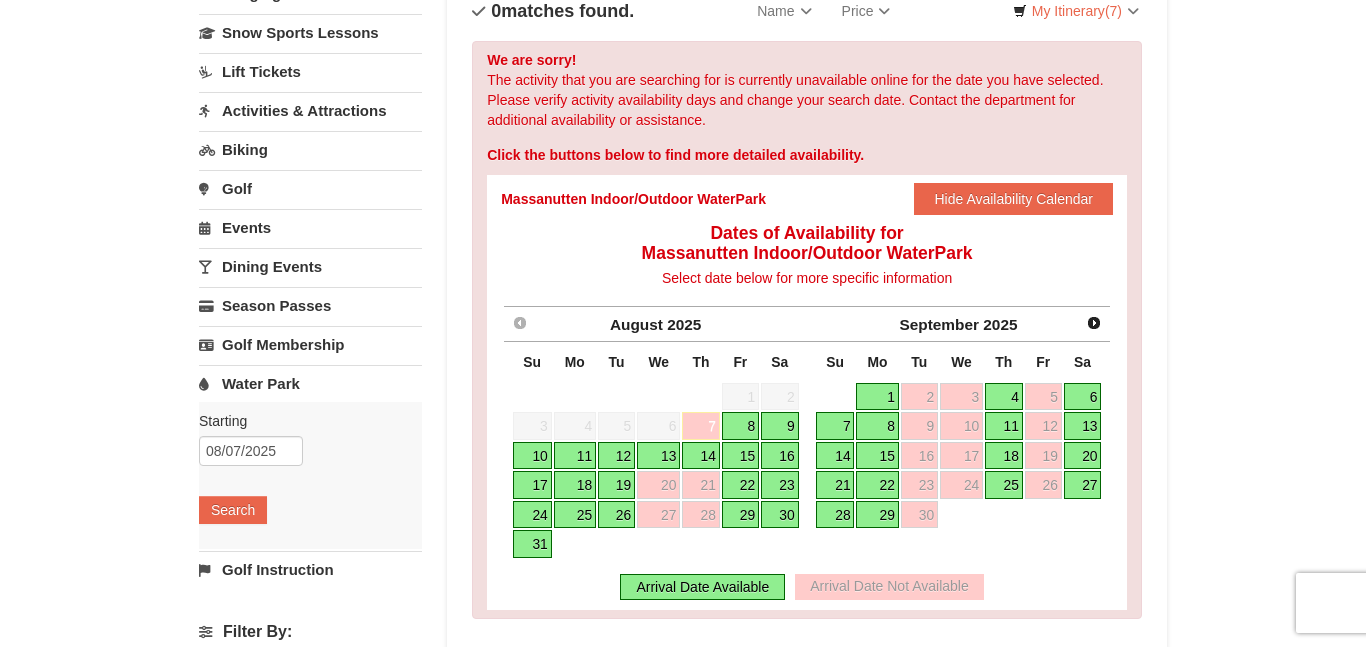 click on "7" at bounding box center (701, 426) 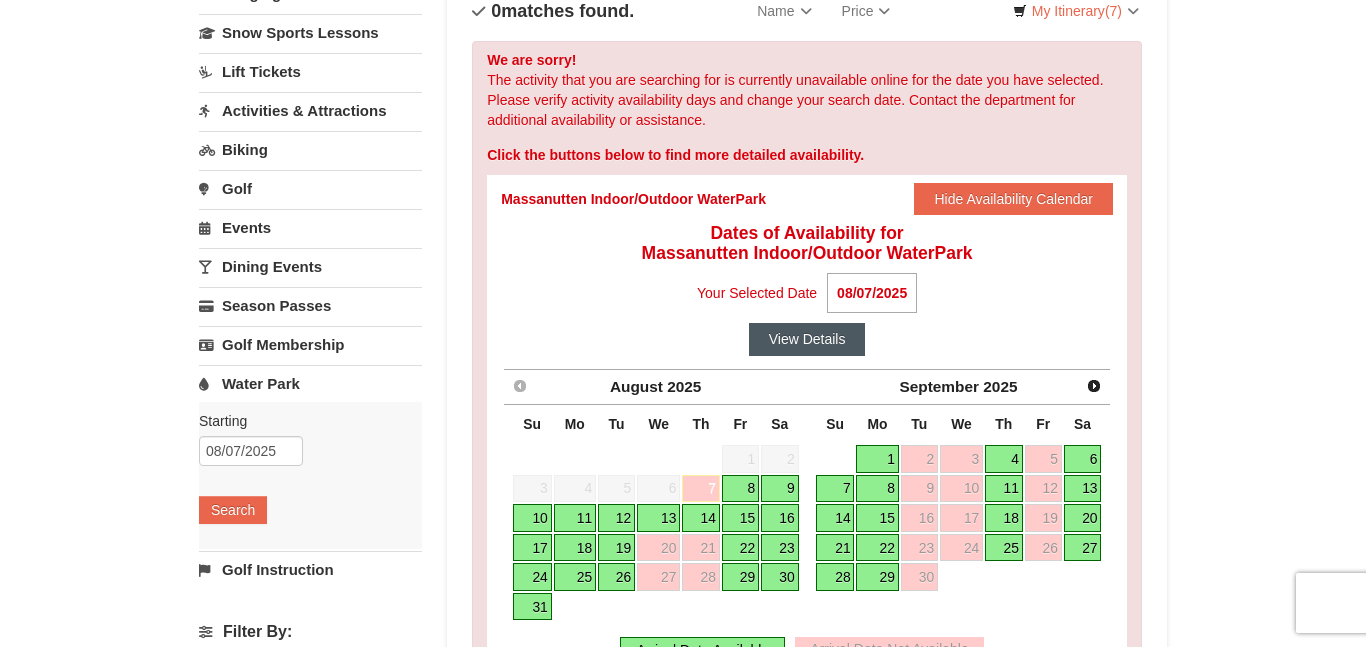 click on "View Details" at bounding box center [807, 339] 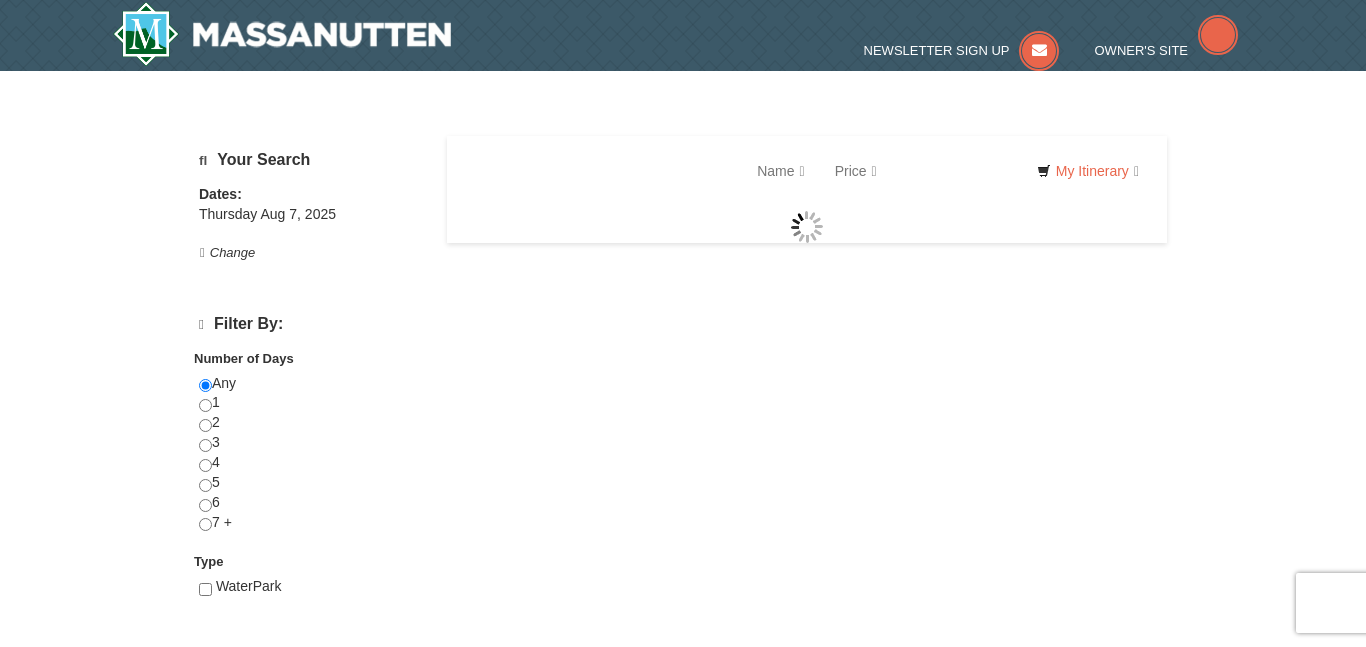 scroll, scrollTop: 0, scrollLeft: 0, axis: both 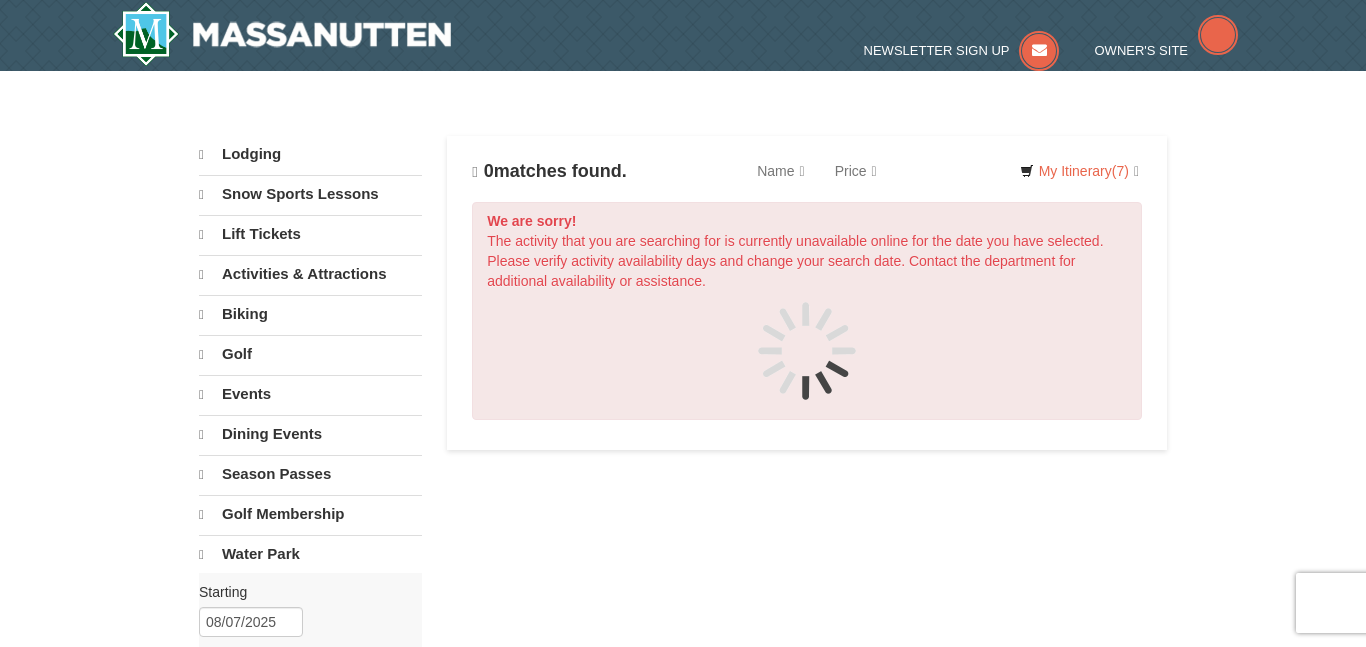 select on "8" 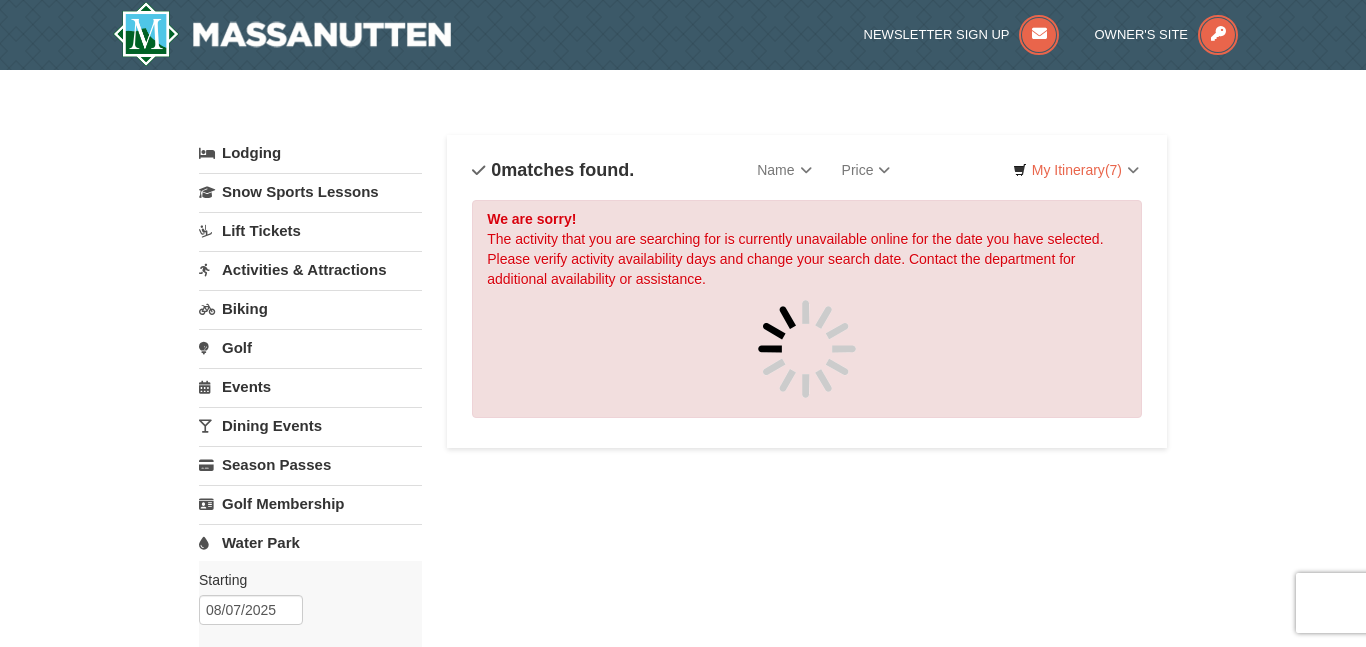 scroll, scrollTop: 0, scrollLeft: 0, axis: both 